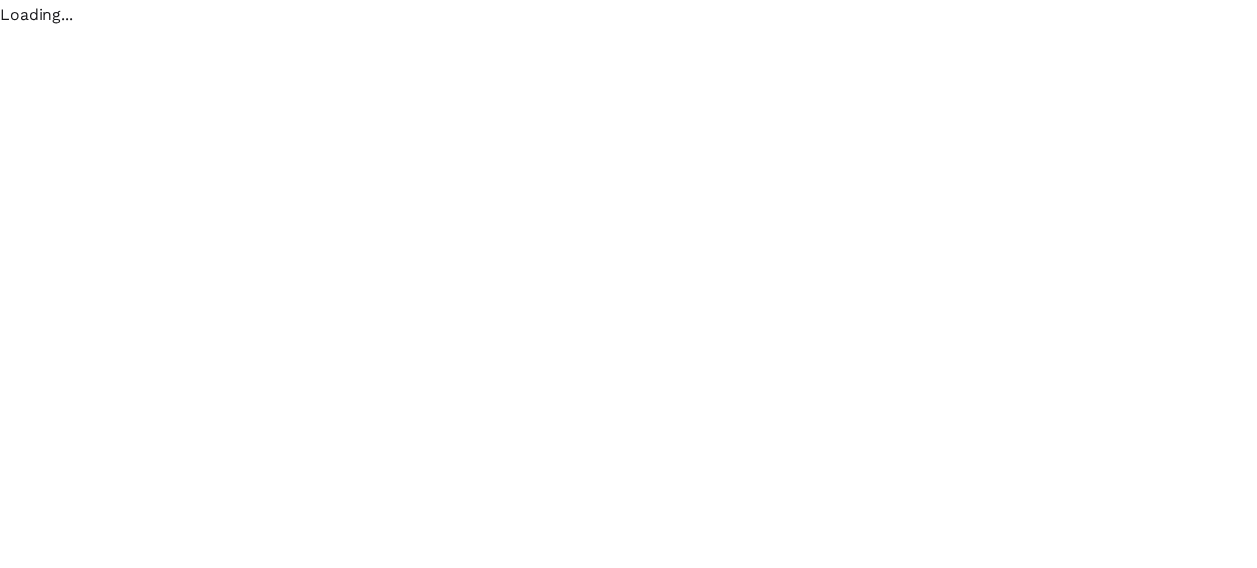 scroll, scrollTop: 0, scrollLeft: 0, axis: both 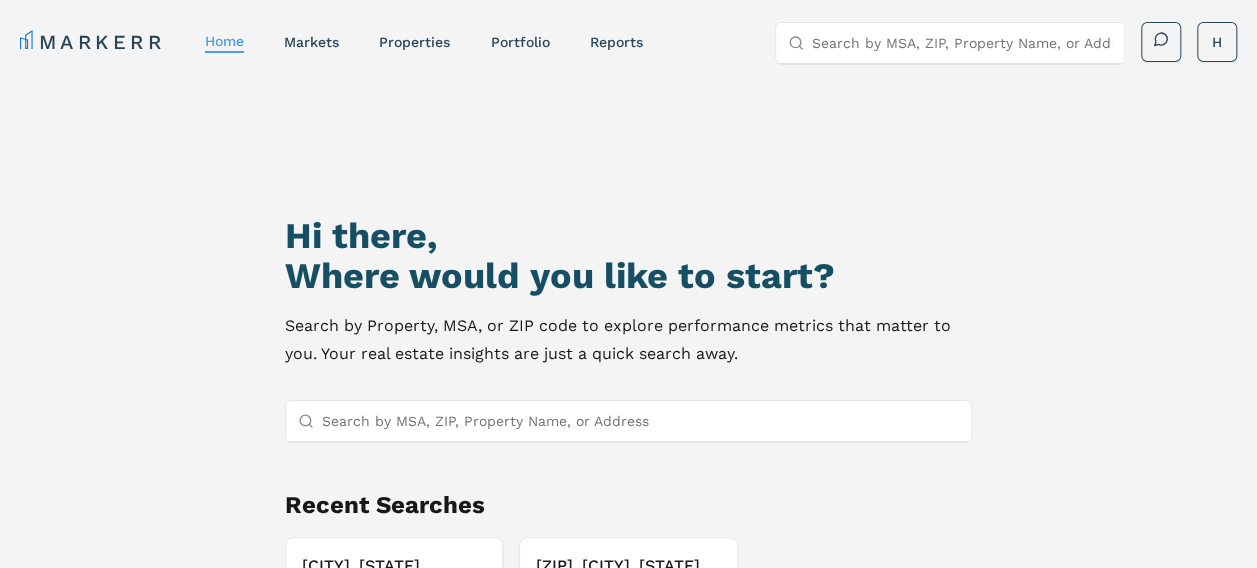 click on "Search by MSA, ZIP, Property Name, or Address" at bounding box center [641, 421] 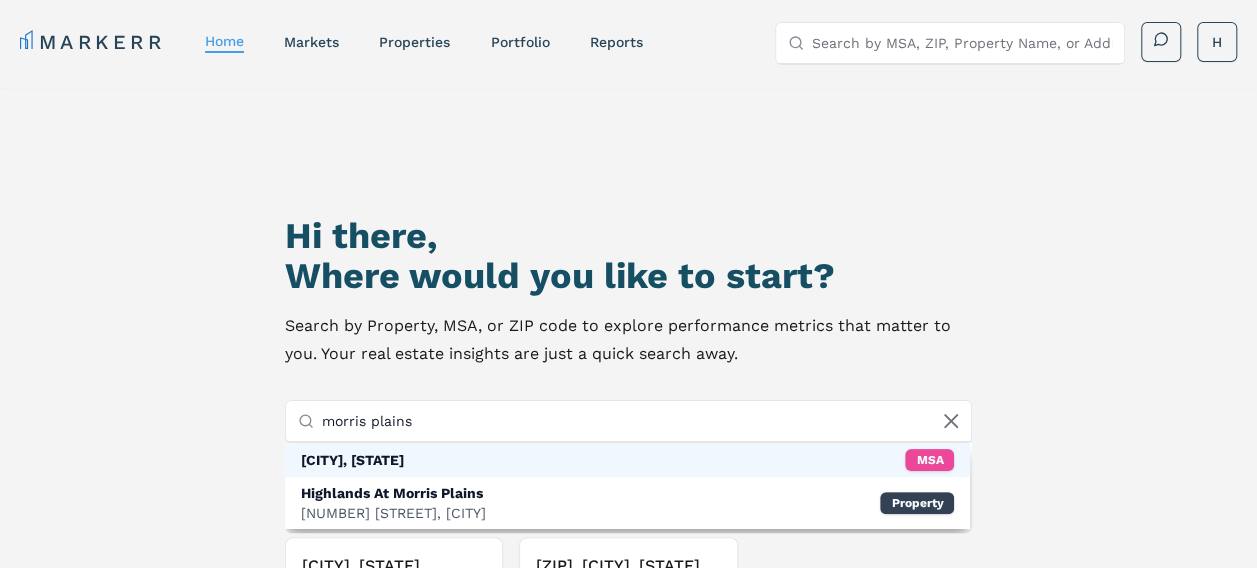 type on "morris plains" 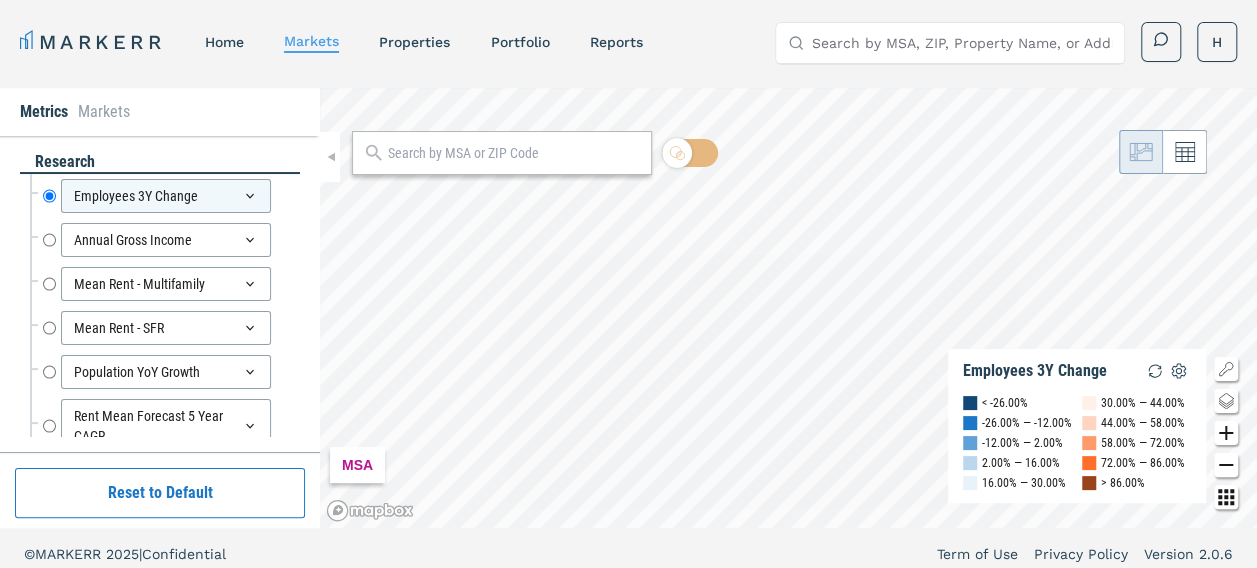 scroll, scrollTop: 12, scrollLeft: 0, axis: vertical 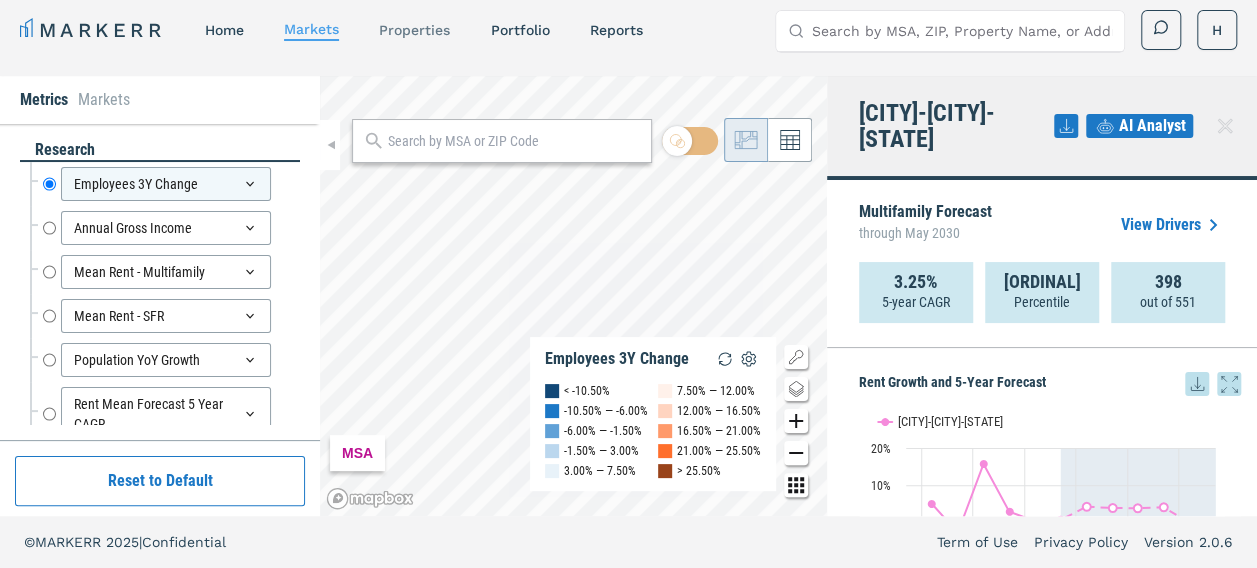 click on "properties" at bounding box center (414, 30) 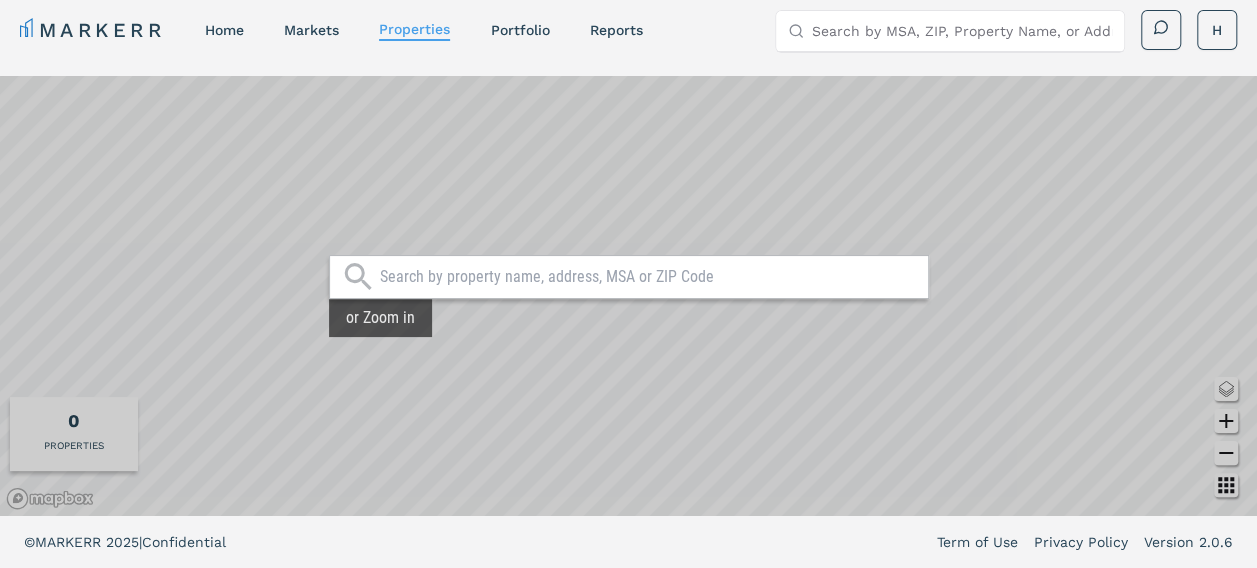 click at bounding box center [649, 277] 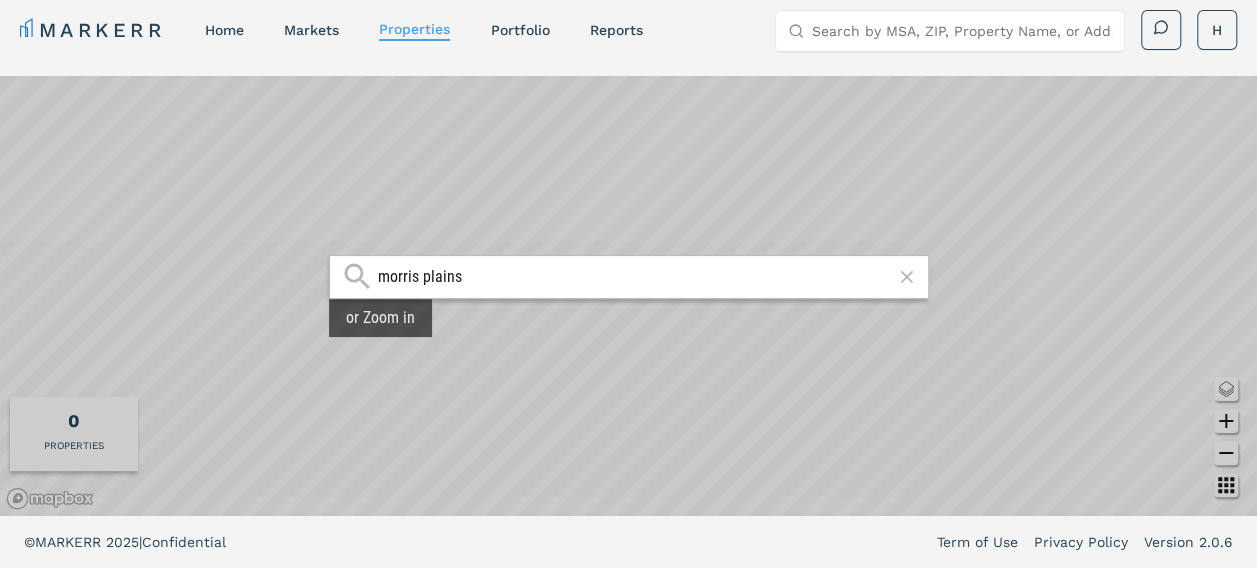 type on "morris plains" 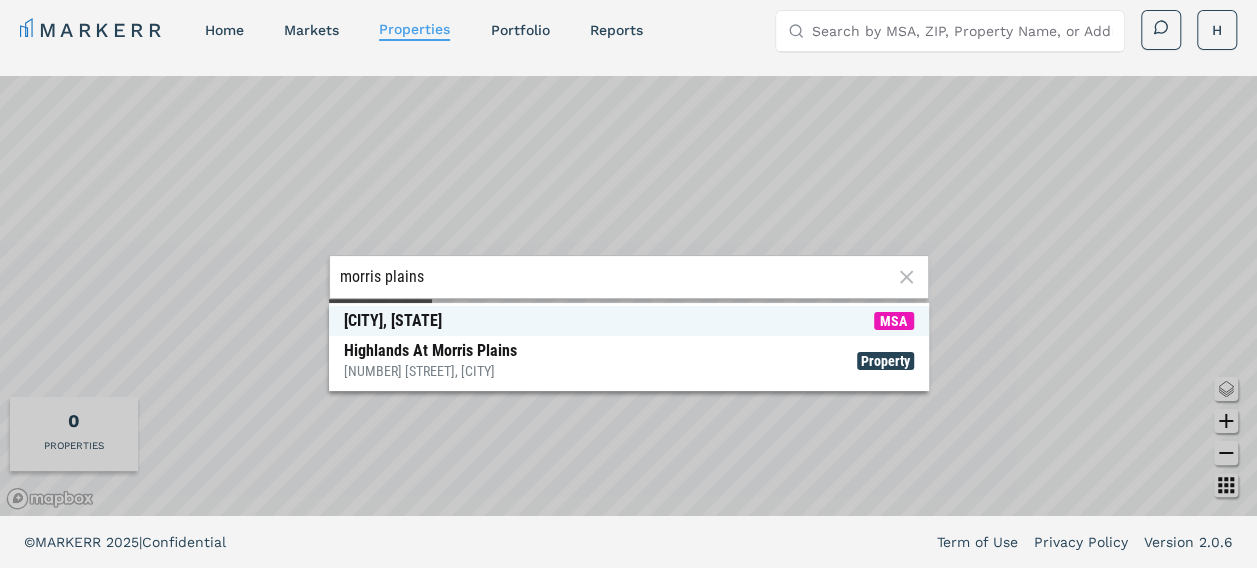 click on "[CITY], [STATE]" at bounding box center (393, 321) 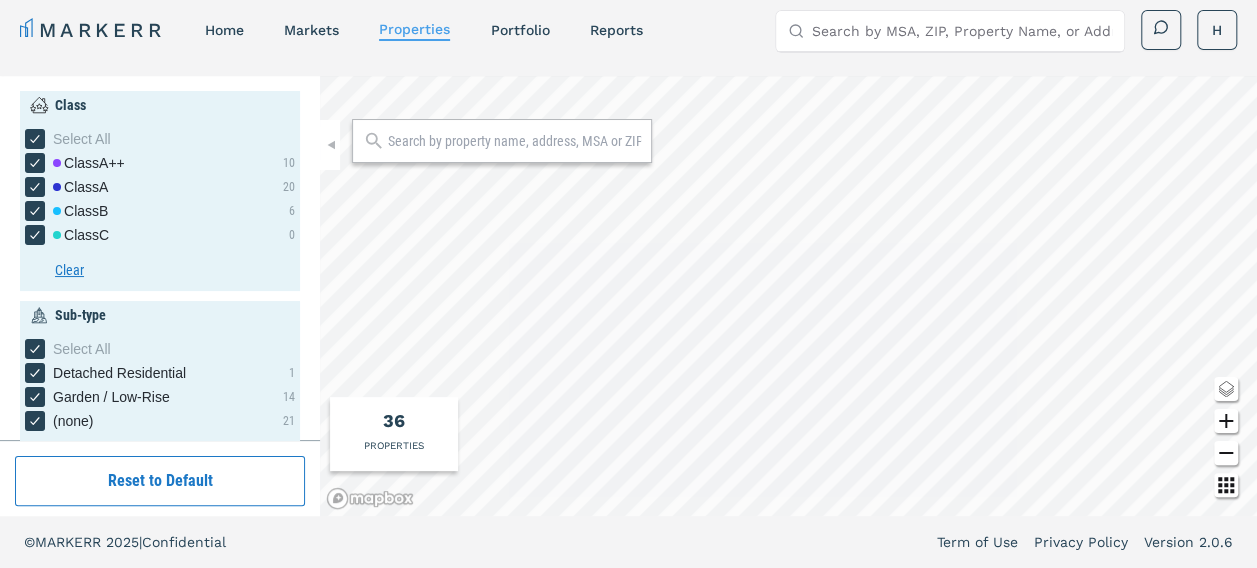 click on "36" at bounding box center (394, 420) 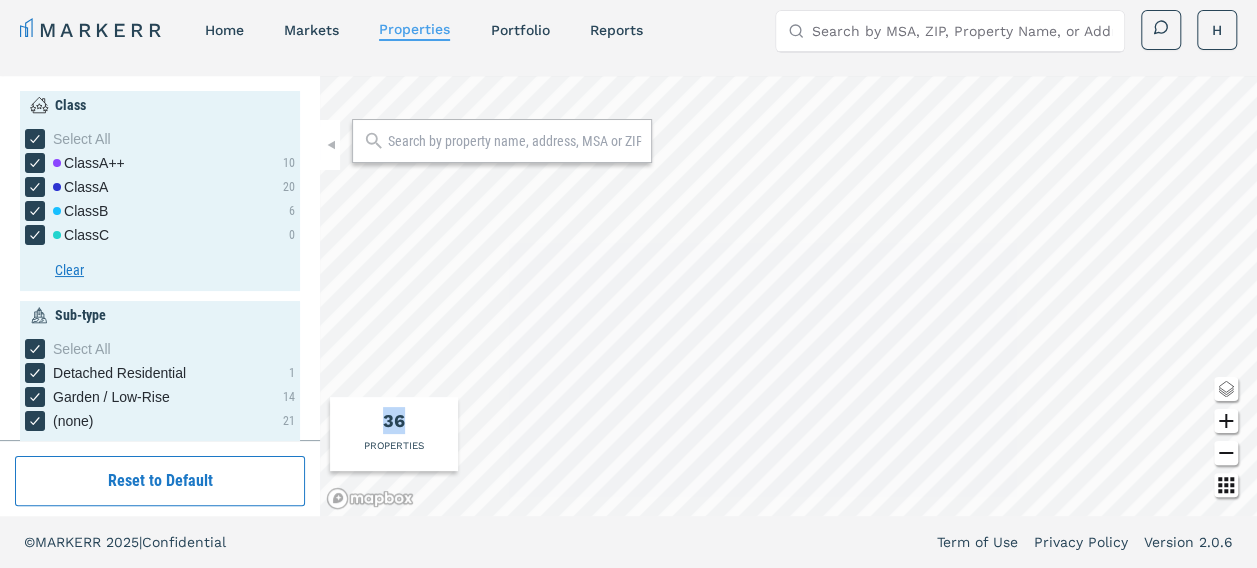 click on "36" at bounding box center (394, 420) 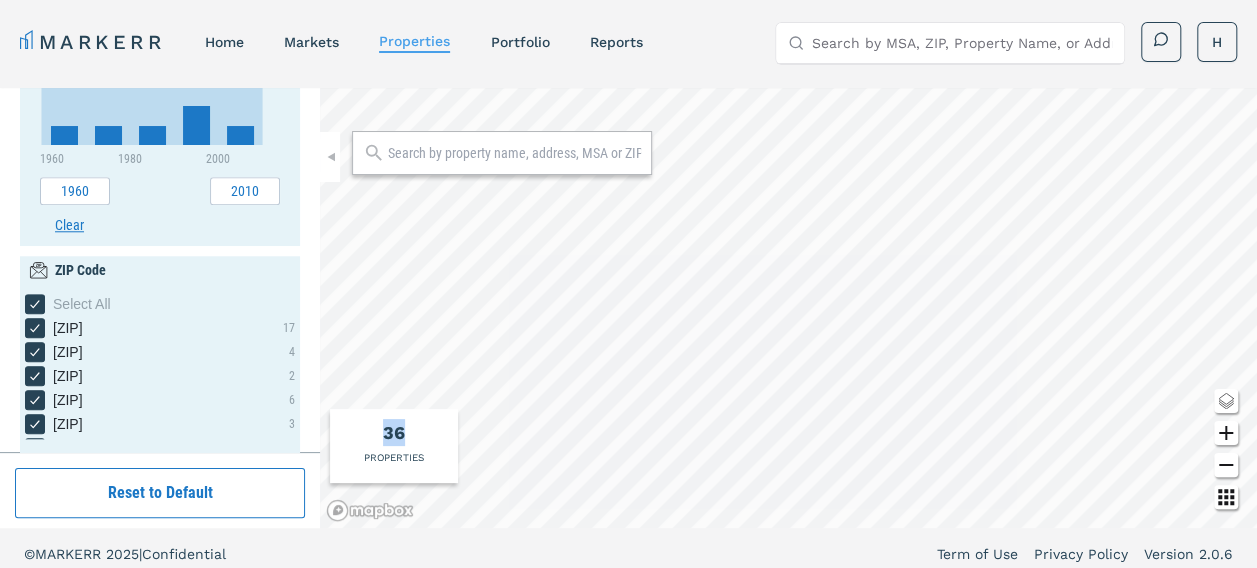 scroll, scrollTop: 966, scrollLeft: 0, axis: vertical 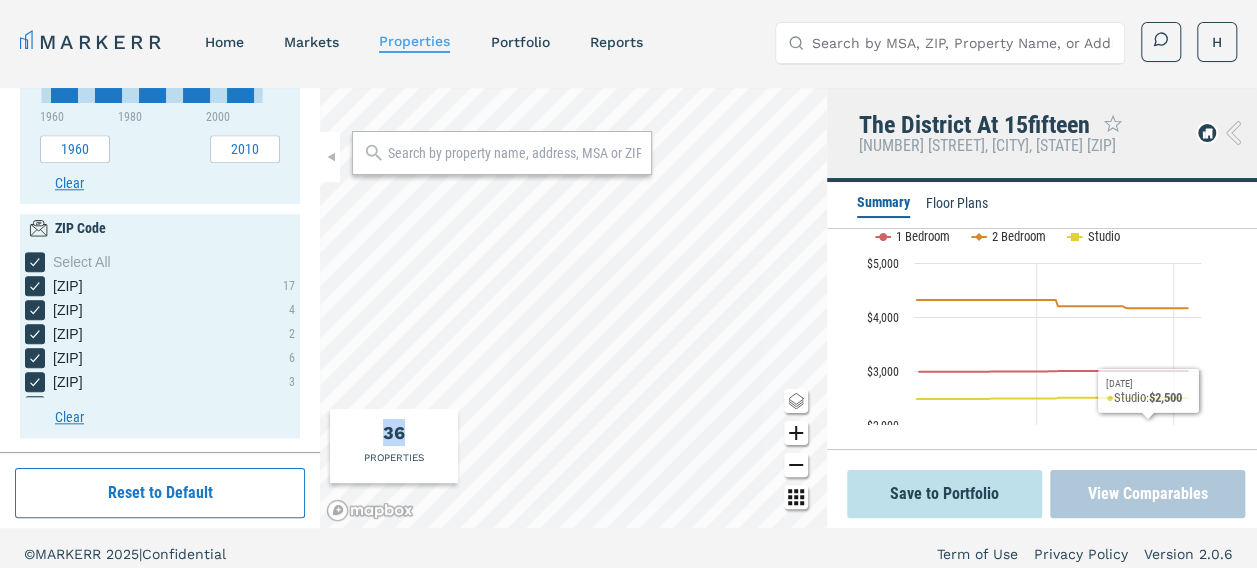 click on "View Comparables" at bounding box center (1147, 494) 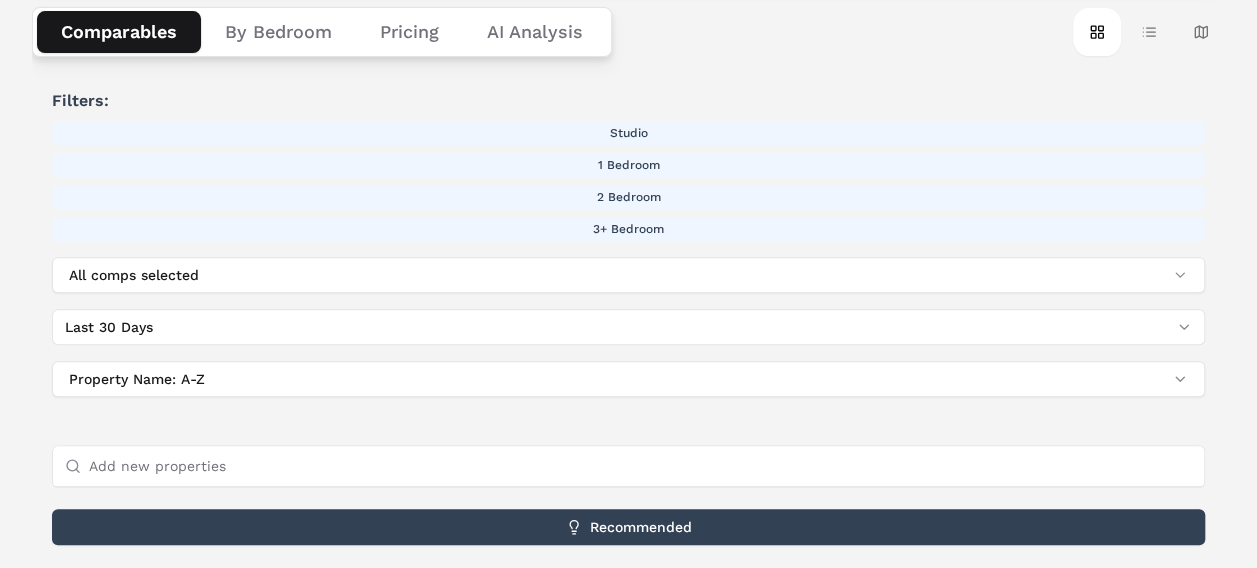 scroll, scrollTop: 0, scrollLeft: 0, axis: both 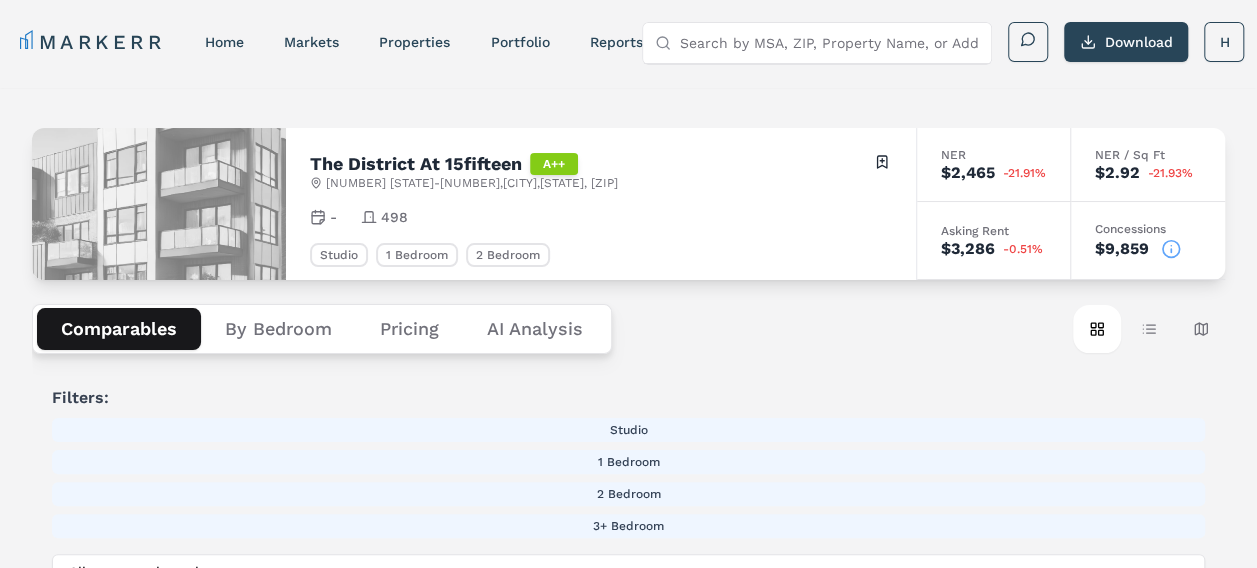 click on "By Bedroom" at bounding box center (278, 329) 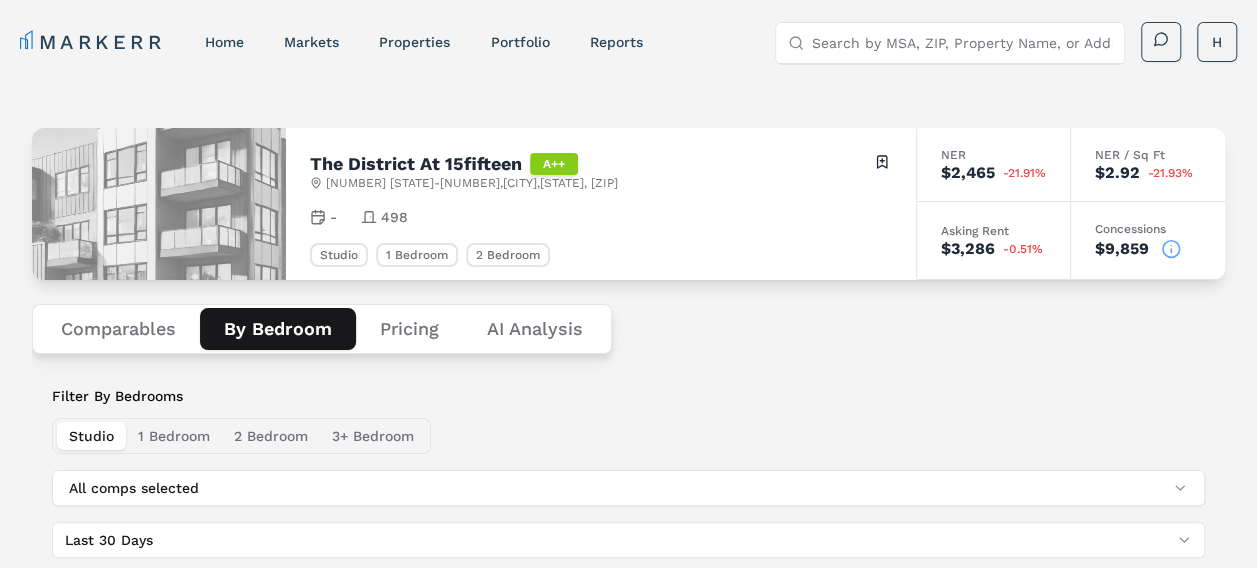 click on "2 Bedroom" at bounding box center [271, 436] 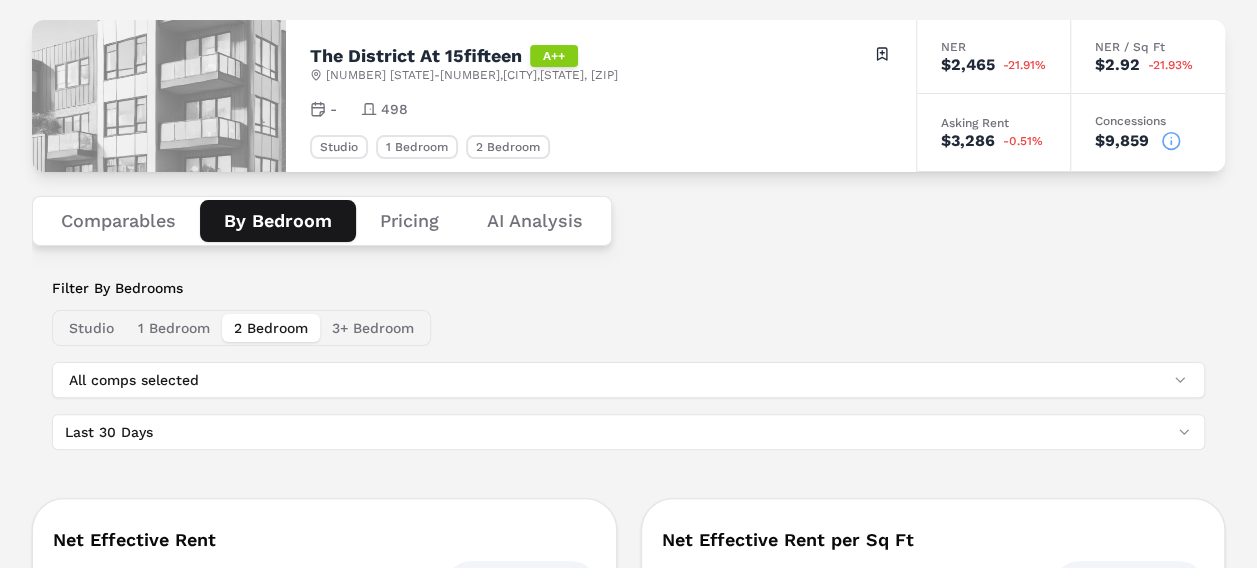scroll, scrollTop: 107, scrollLeft: 0, axis: vertical 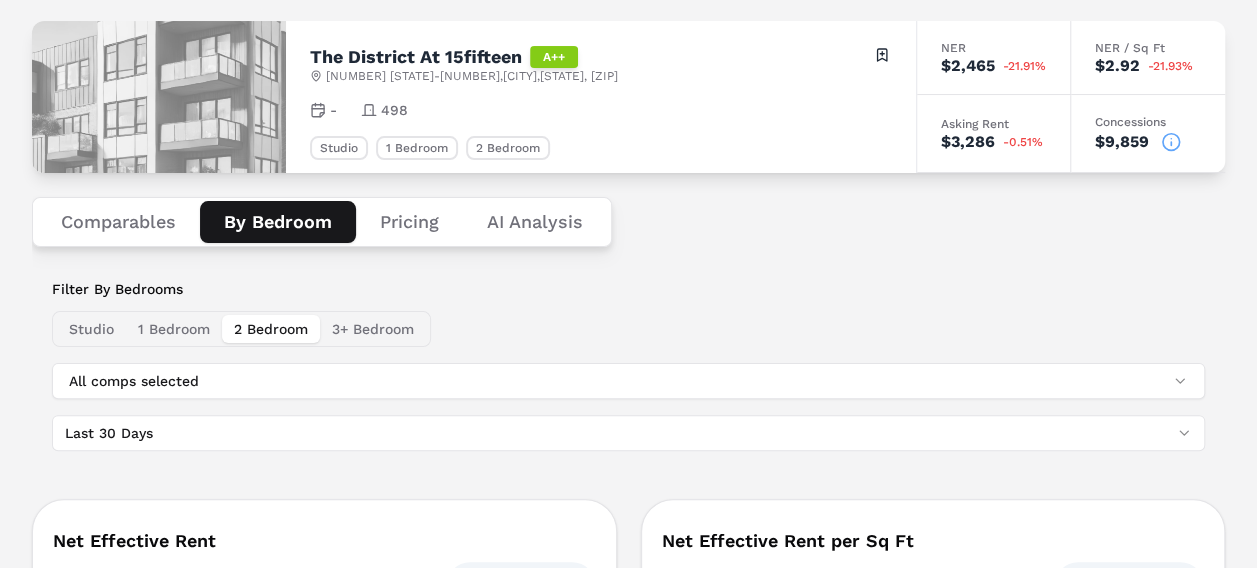 click on "Comparables" at bounding box center (118, 222) 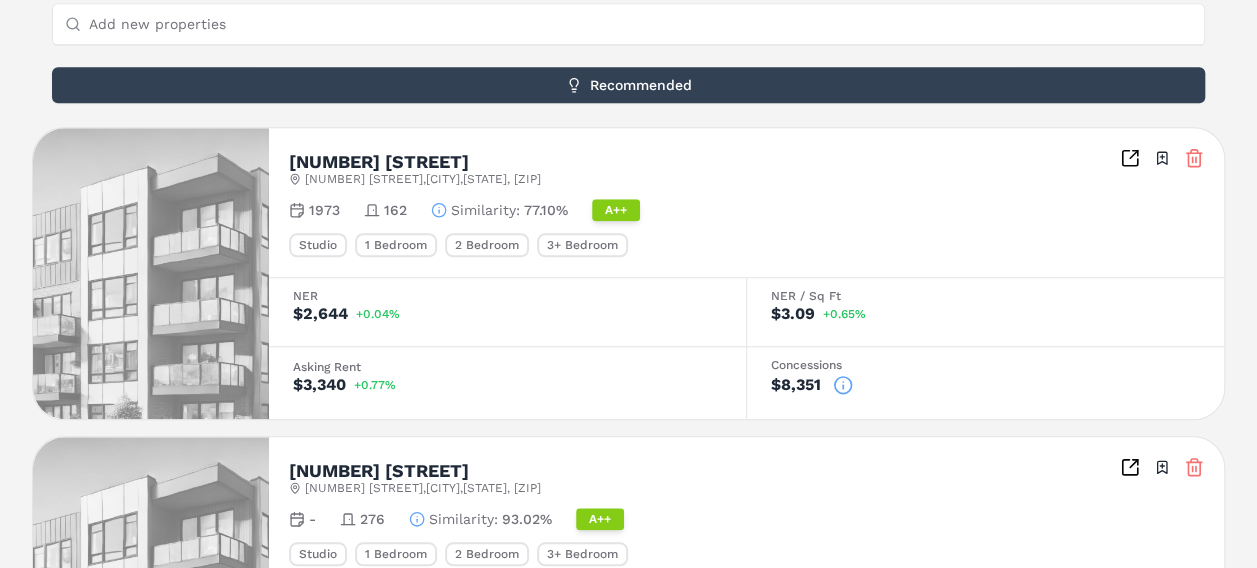 scroll, scrollTop: 803, scrollLeft: 0, axis: vertical 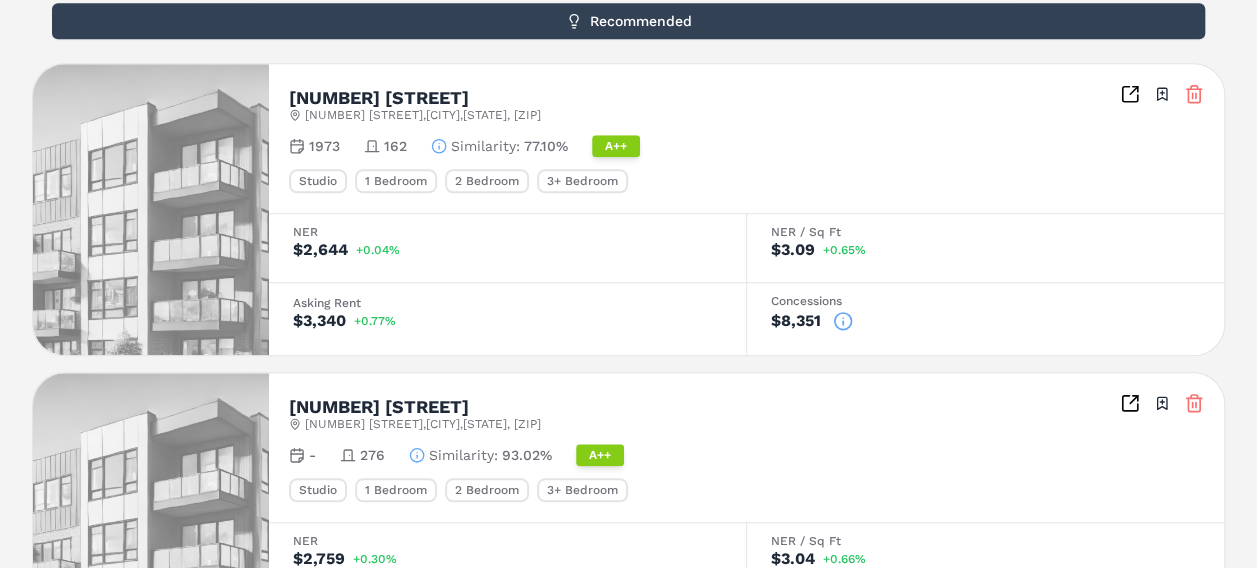 click on "2 Bedroom" at bounding box center (487, 181) 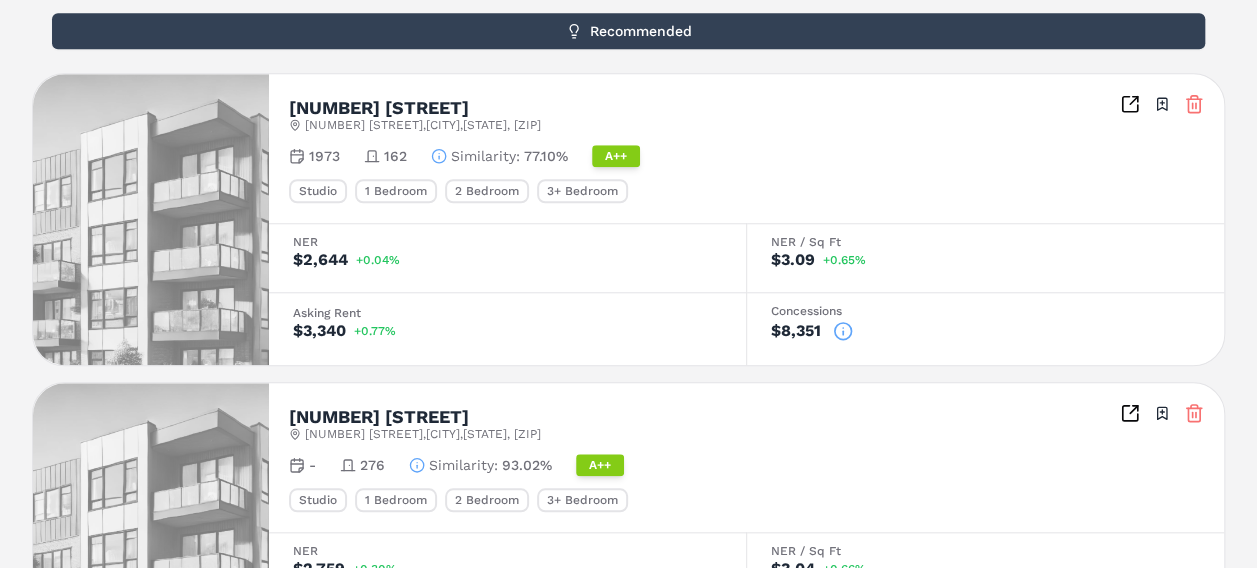 scroll, scrollTop: 823, scrollLeft: 0, axis: vertical 